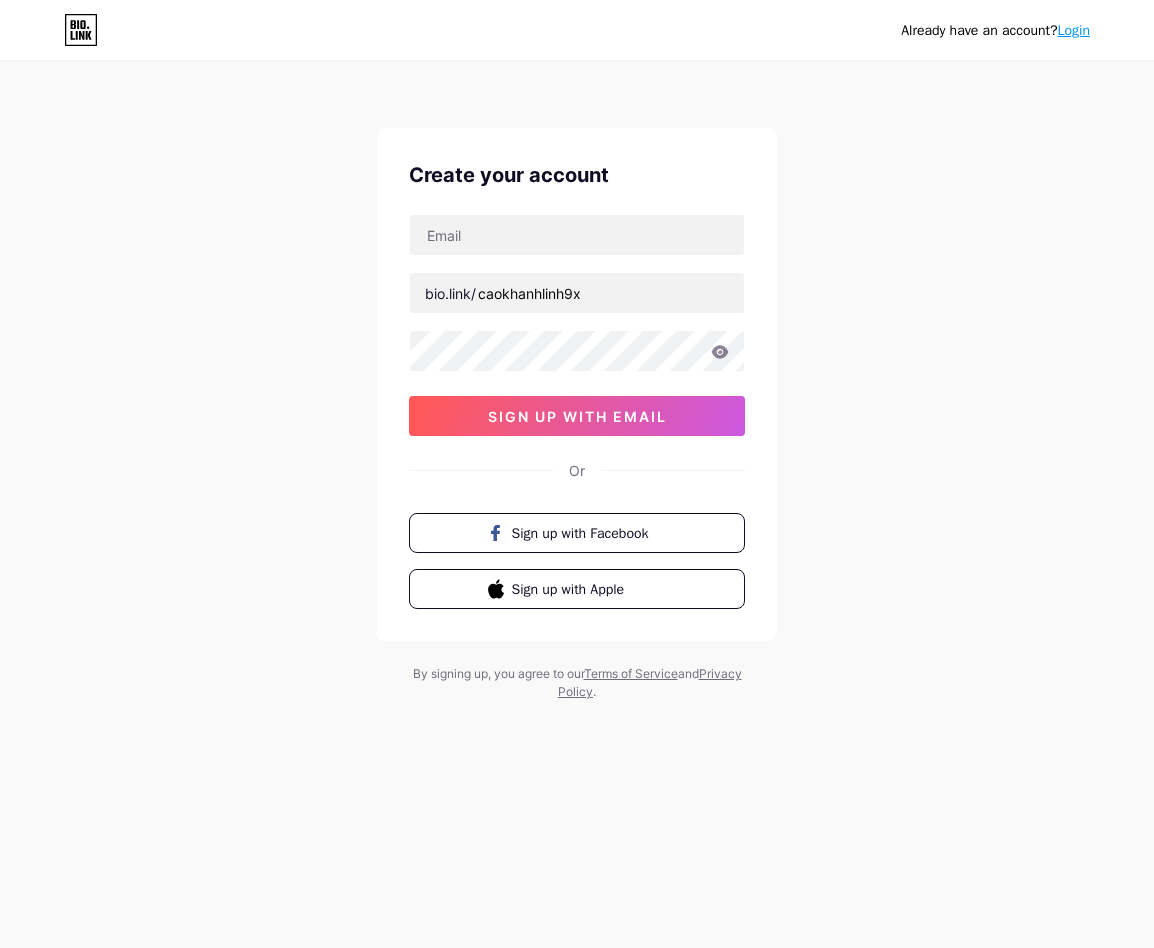 scroll, scrollTop: 0, scrollLeft: 0, axis: both 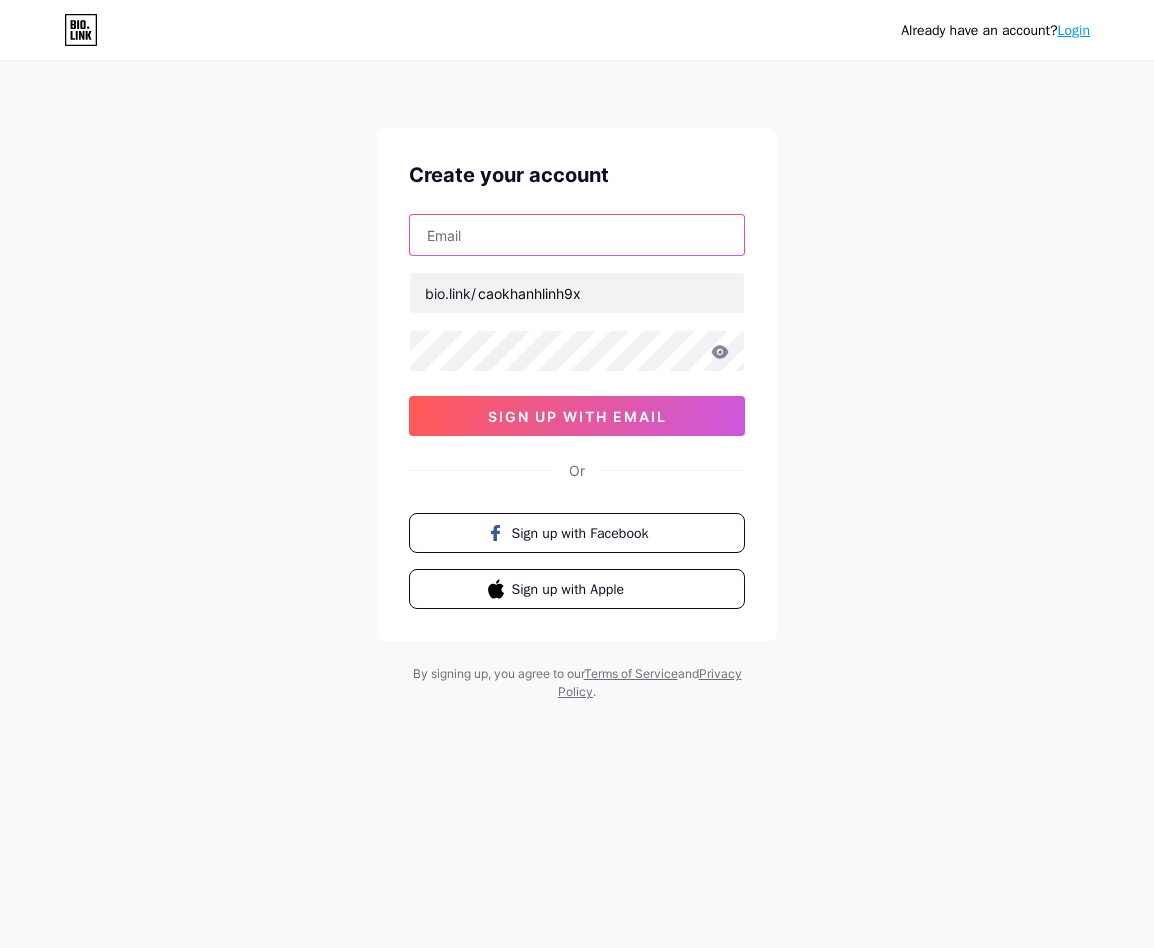 click at bounding box center [577, 235] 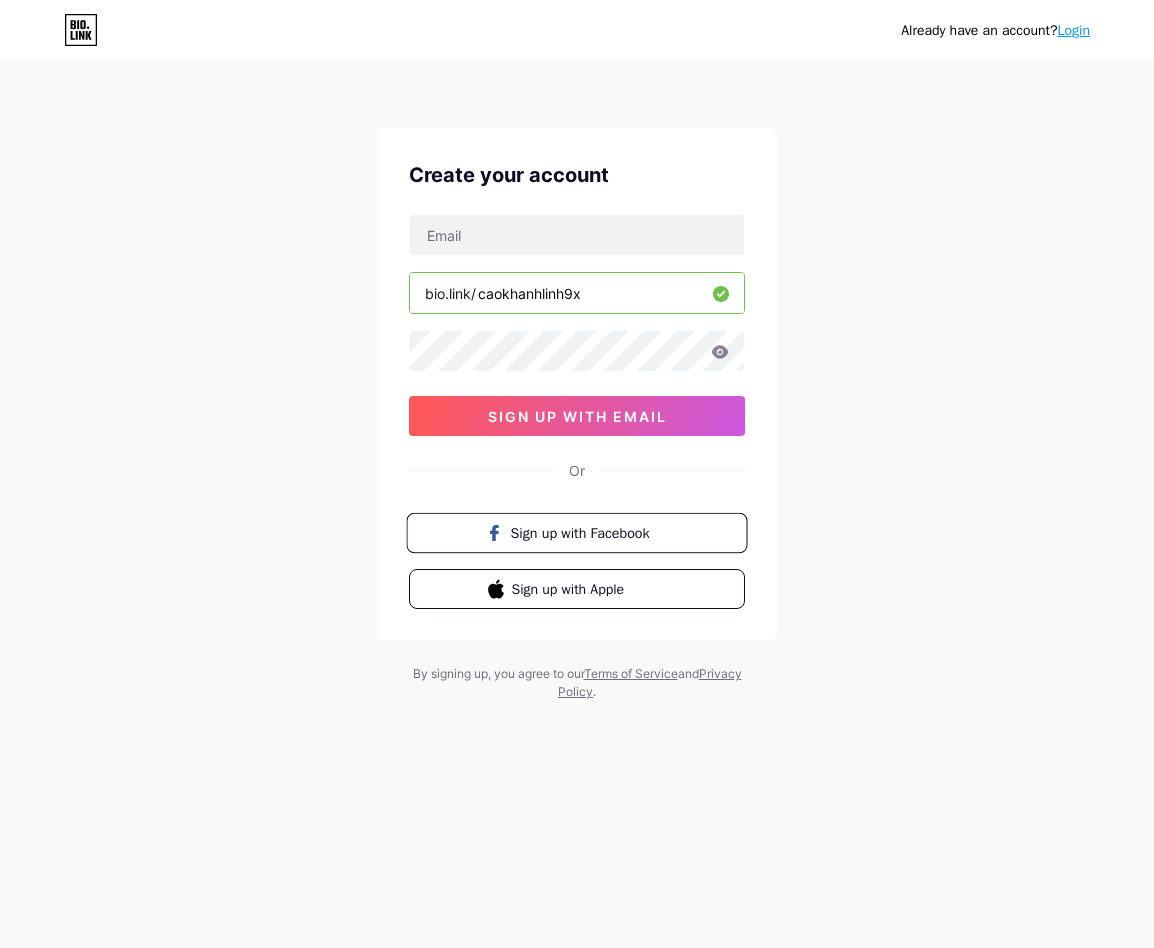 click on "Sign up with Facebook" at bounding box center [589, 532] 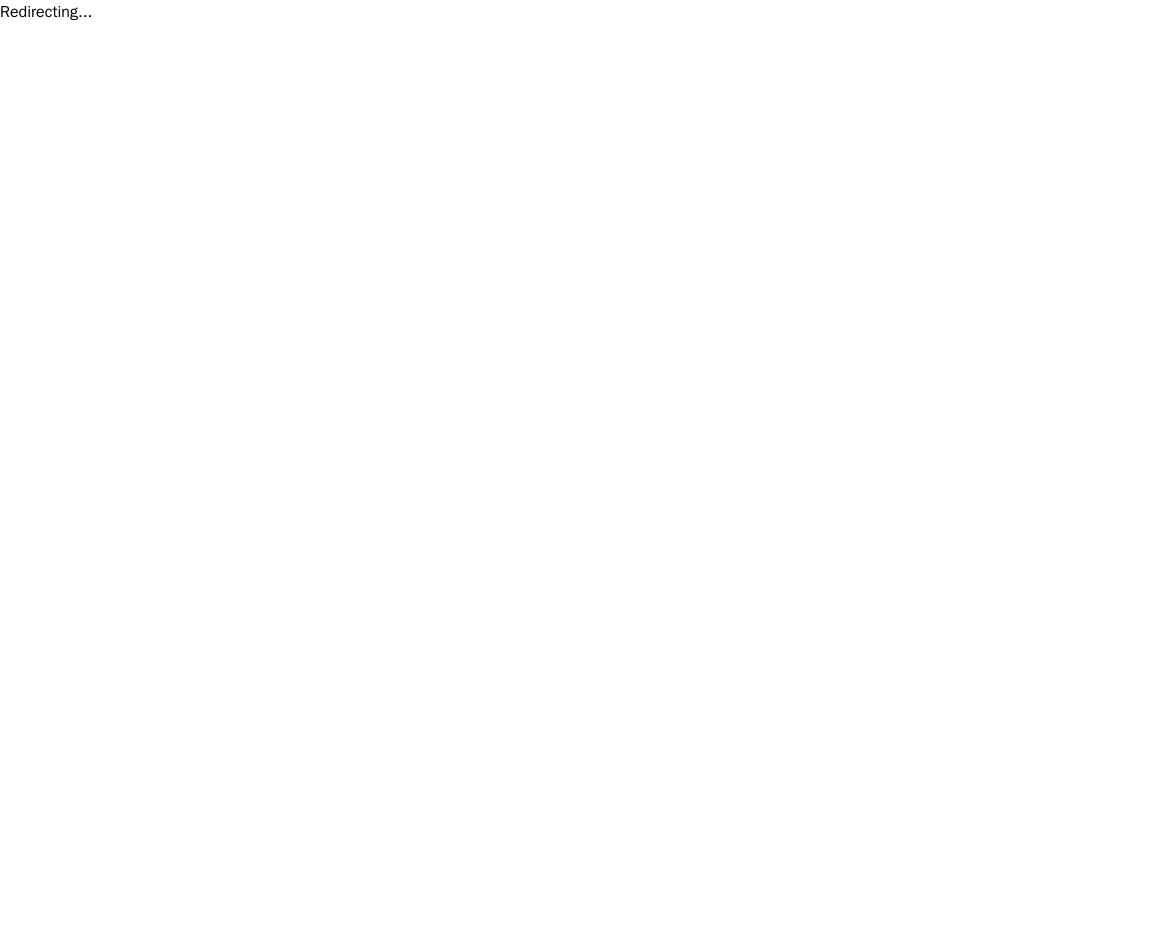 scroll, scrollTop: 0, scrollLeft: 0, axis: both 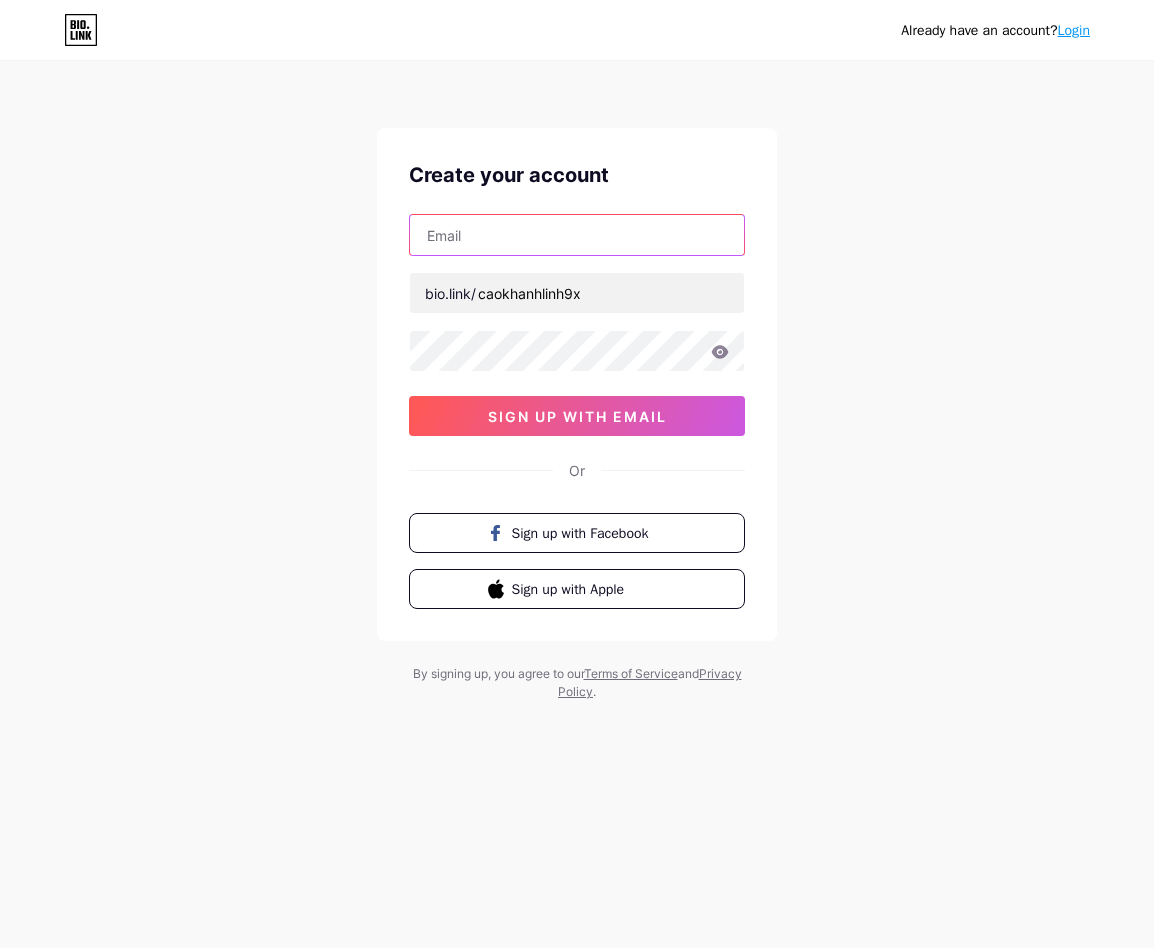 click at bounding box center (577, 235) 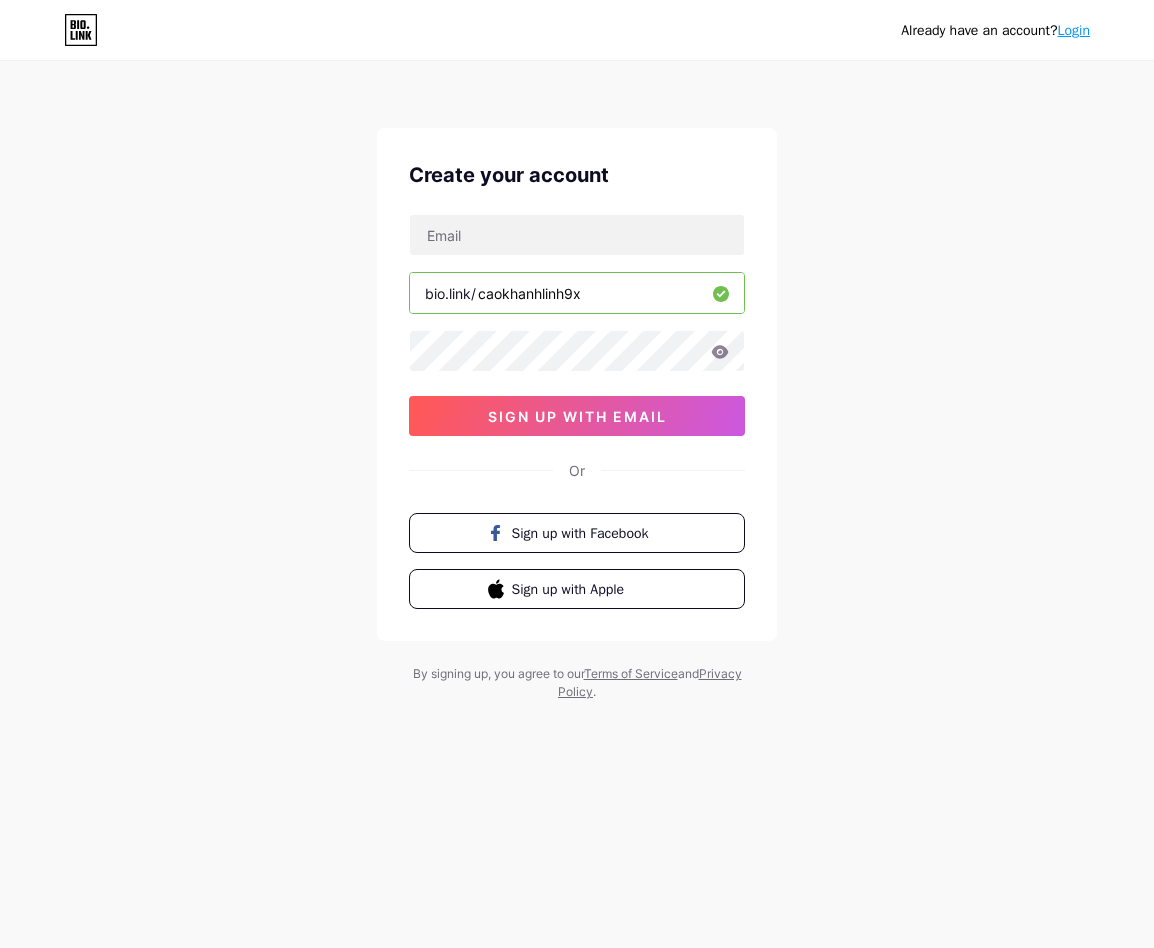 drag, startPoint x: 902, startPoint y: 422, endPoint x: 888, endPoint y: 407, distance: 20.518284 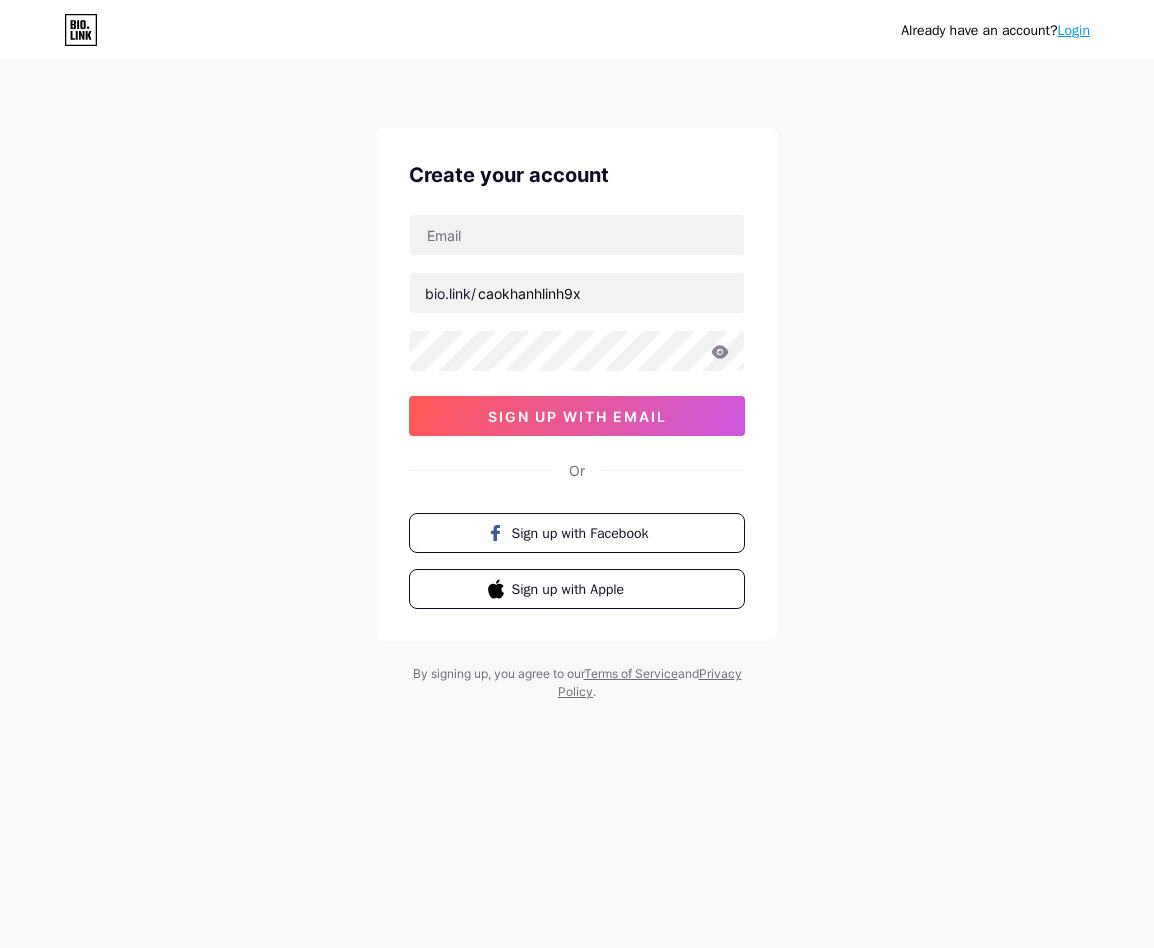 scroll, scrollTop: 0, scrollLeft: 0, axis: both 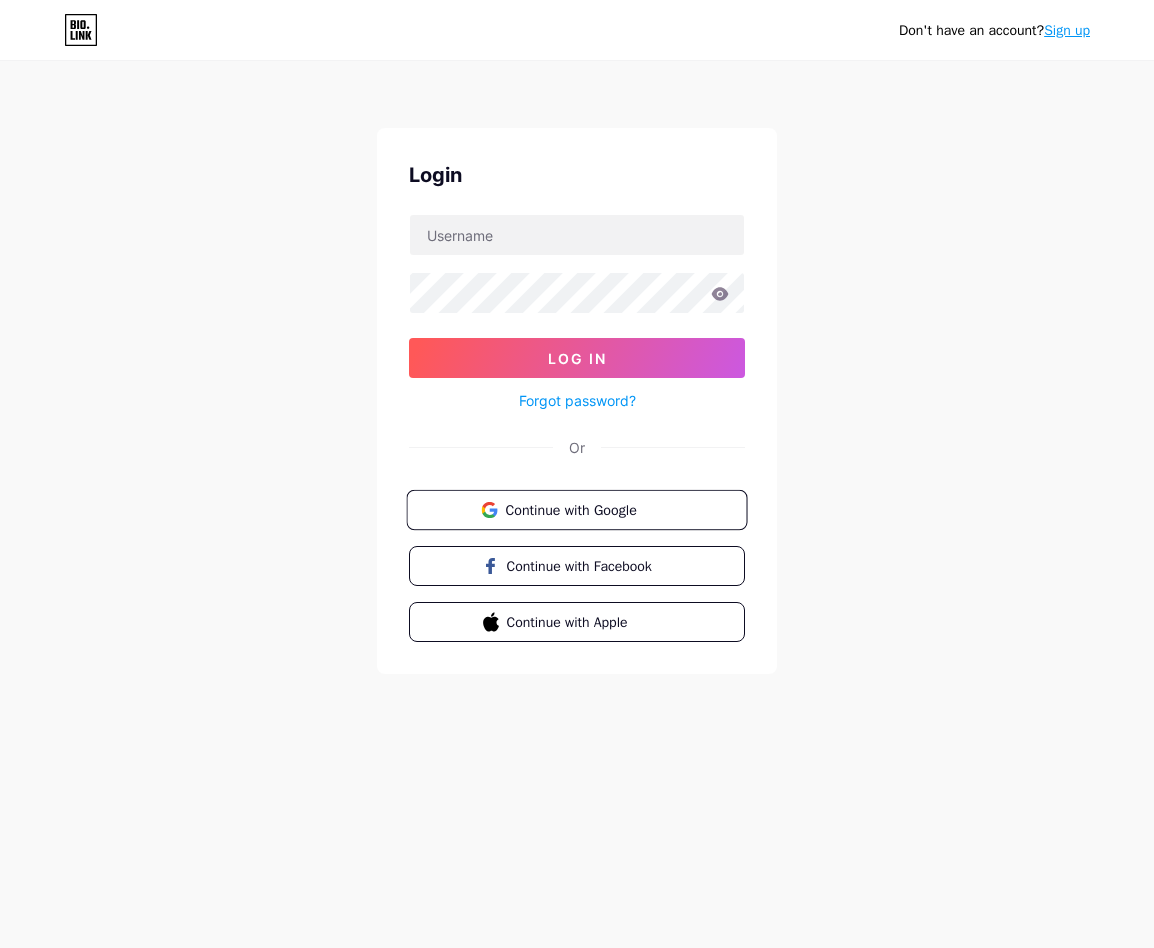 click on "Continue with Google" at bounding box center [588, 509] 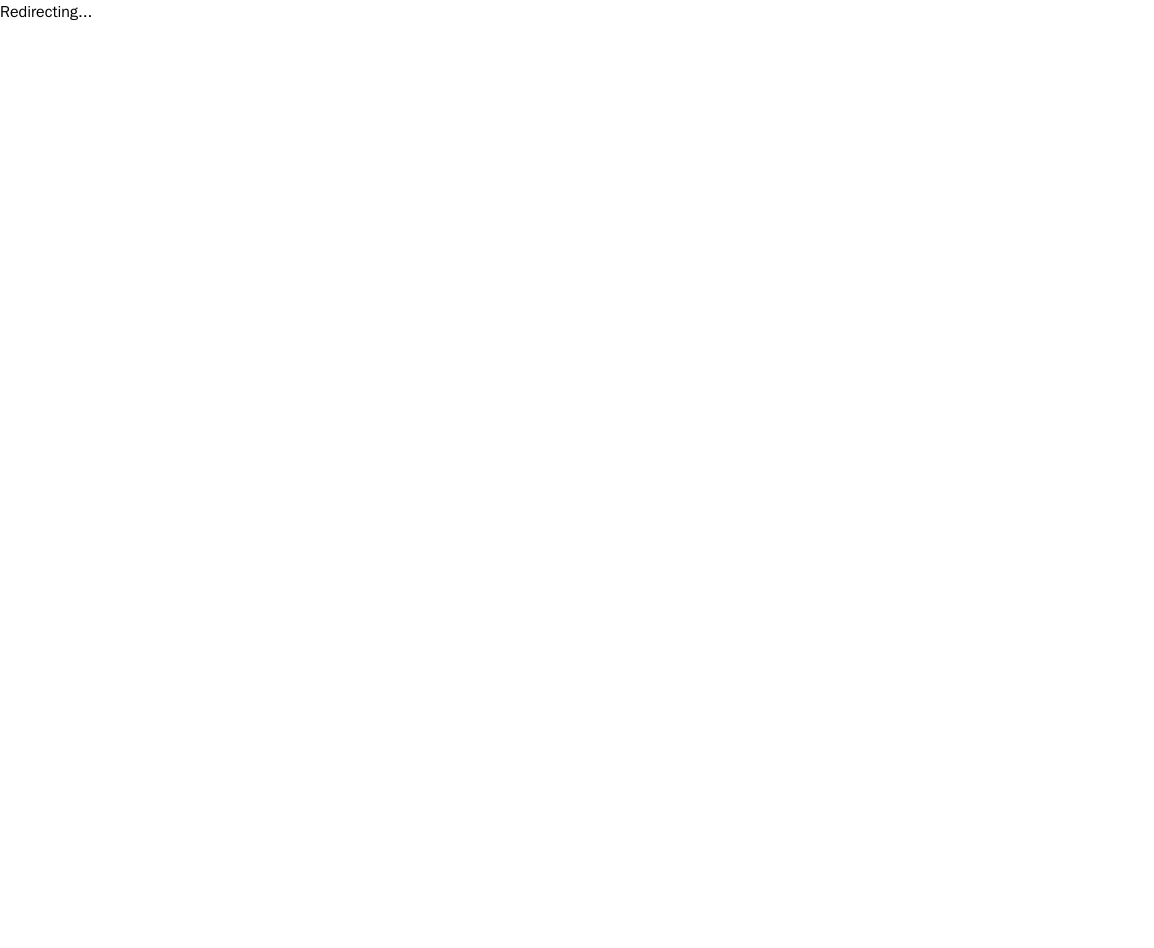 scroll, scrollTop: 0, scrollLeft: 0, axis: both 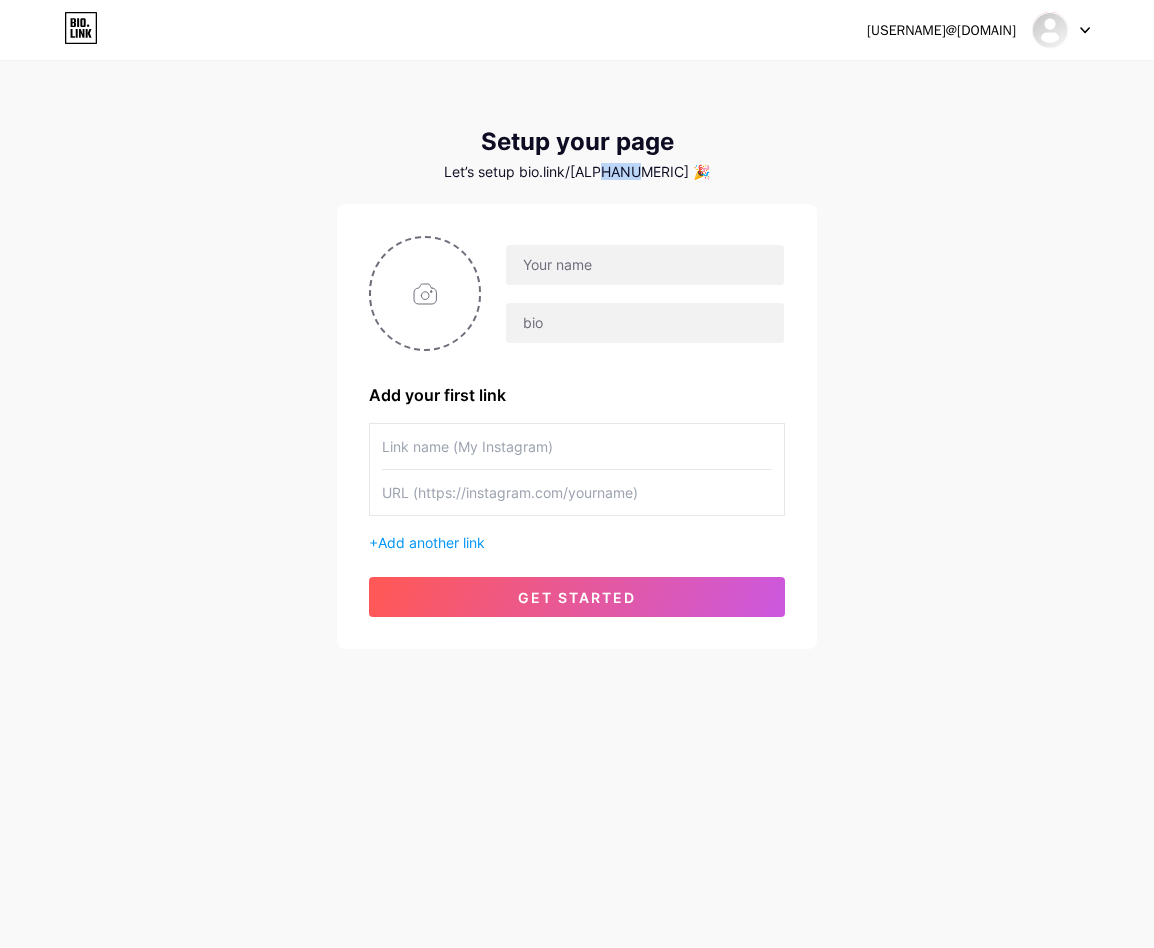drag, startPoint x: 652, startPoint y: 170, endPoint x: 617, endPoint y: 173, distance: 35.128338 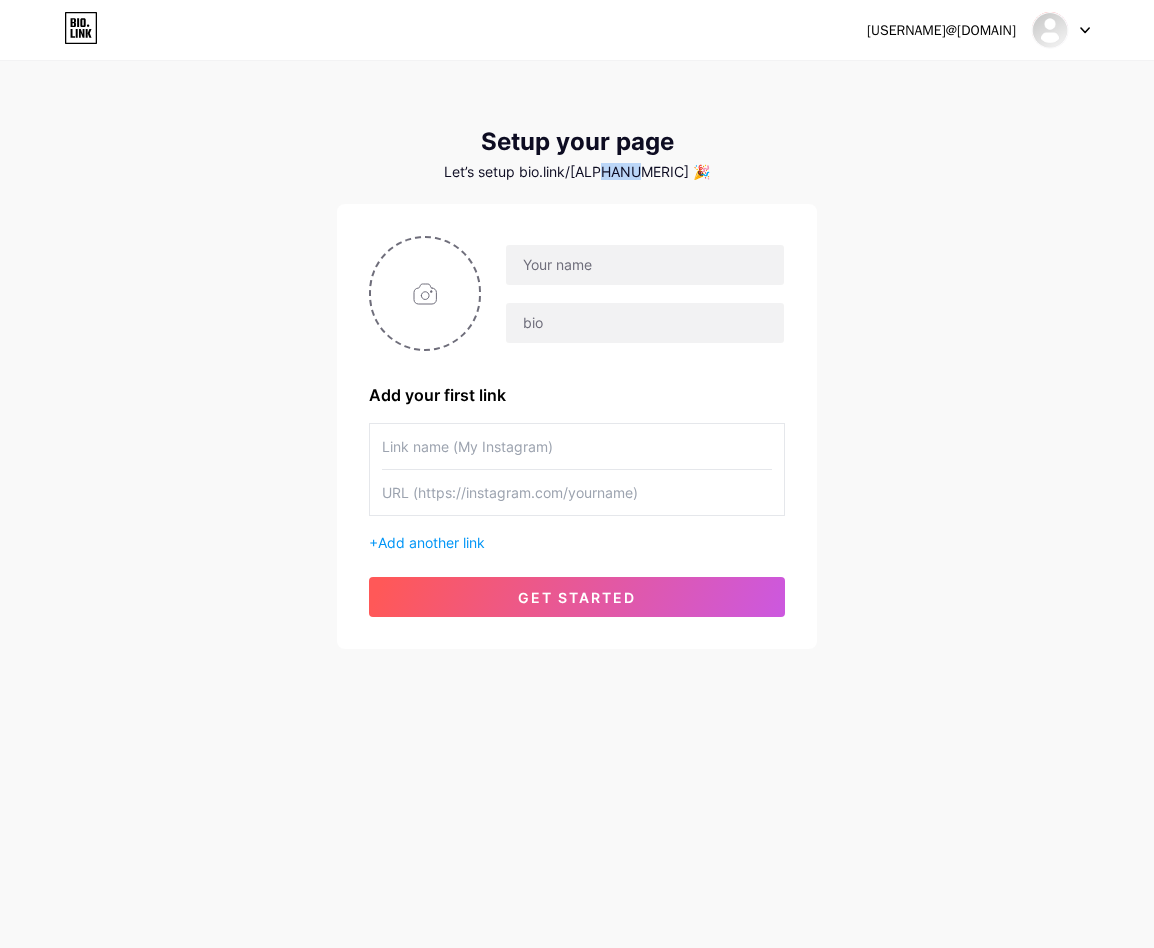 click on "Let’s setup bio.link/[MASK] 🎉" at bounding box center (577, 172) 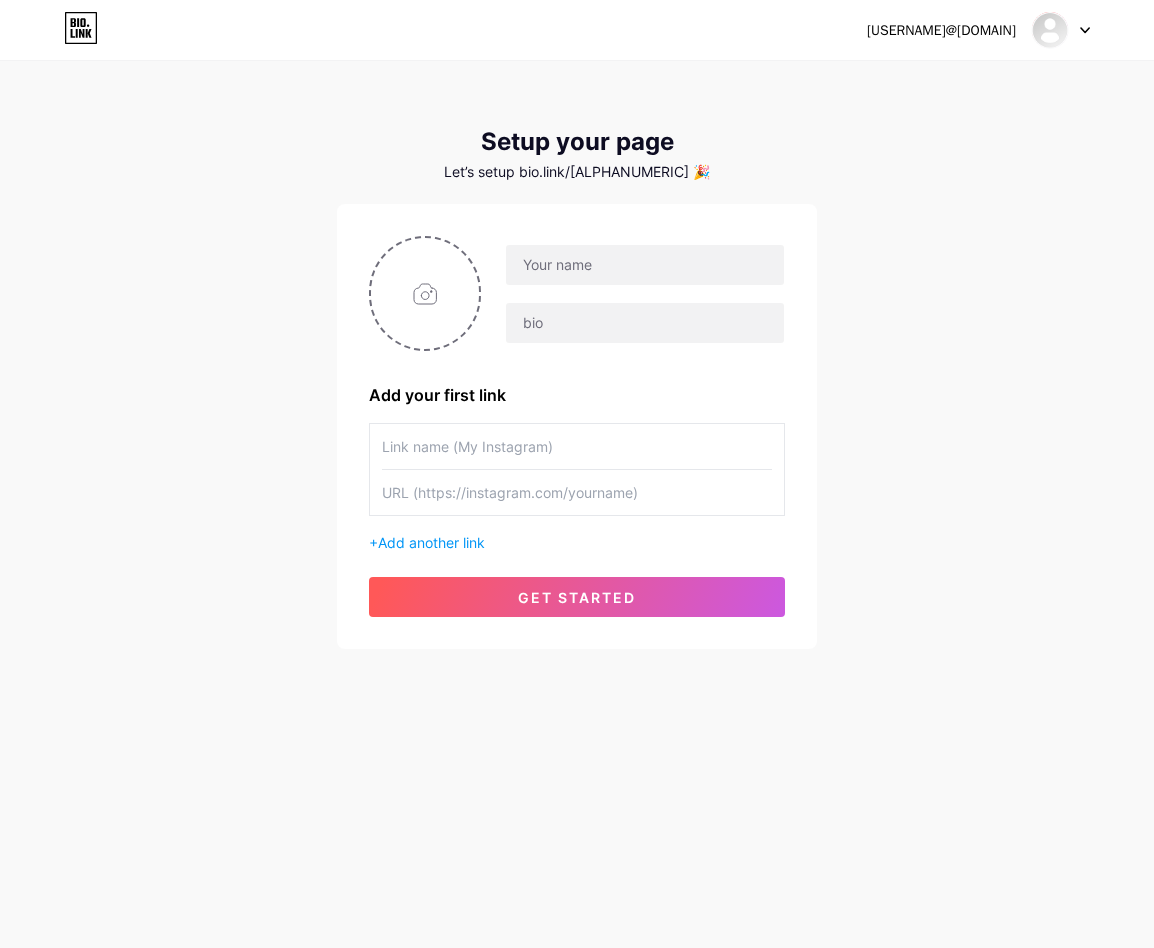 click on "Let’s setup bio.link/[MASK] 🎉" at bounding box center [577, 172] 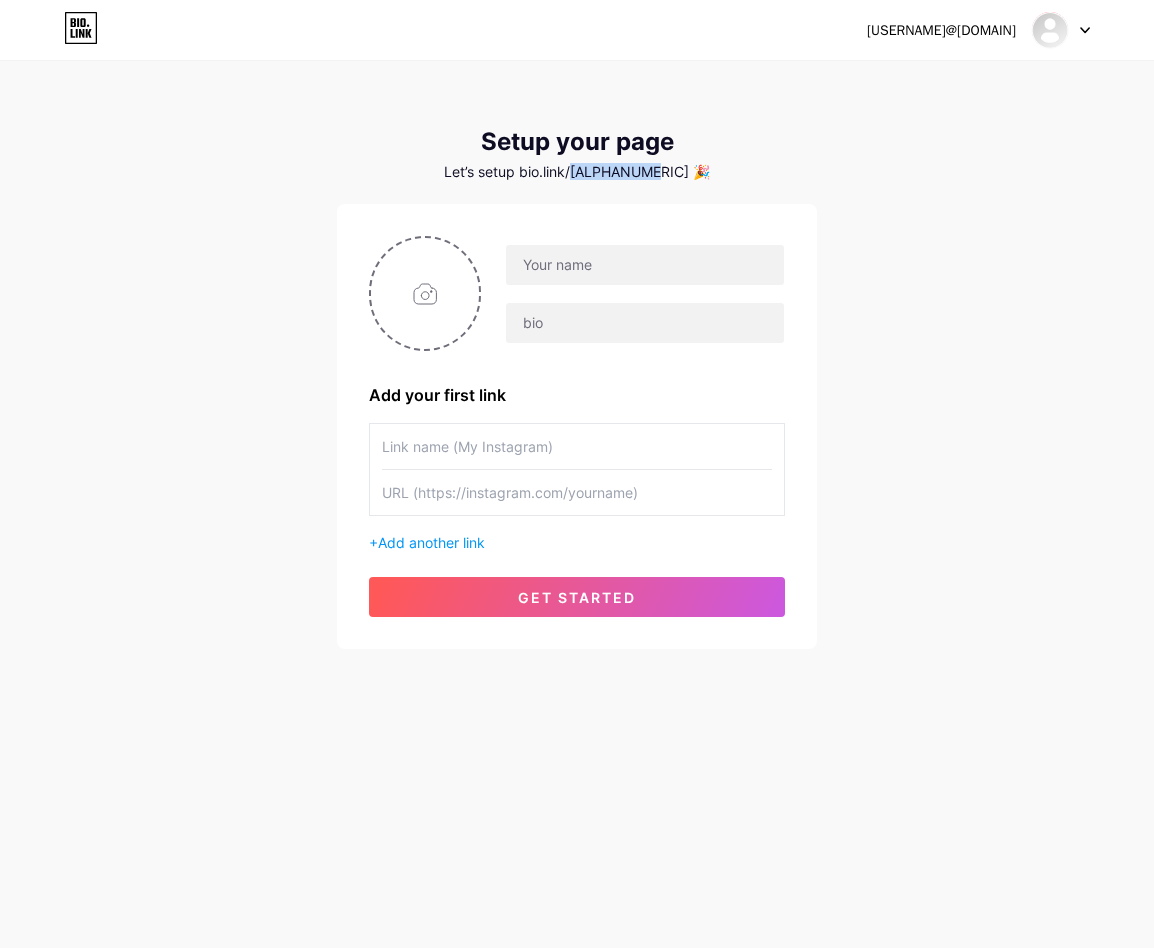 drag, startPoint x: 669, startPoint y: 172, endPoint x: 612, endPoint y: 176, distance: 57.14018 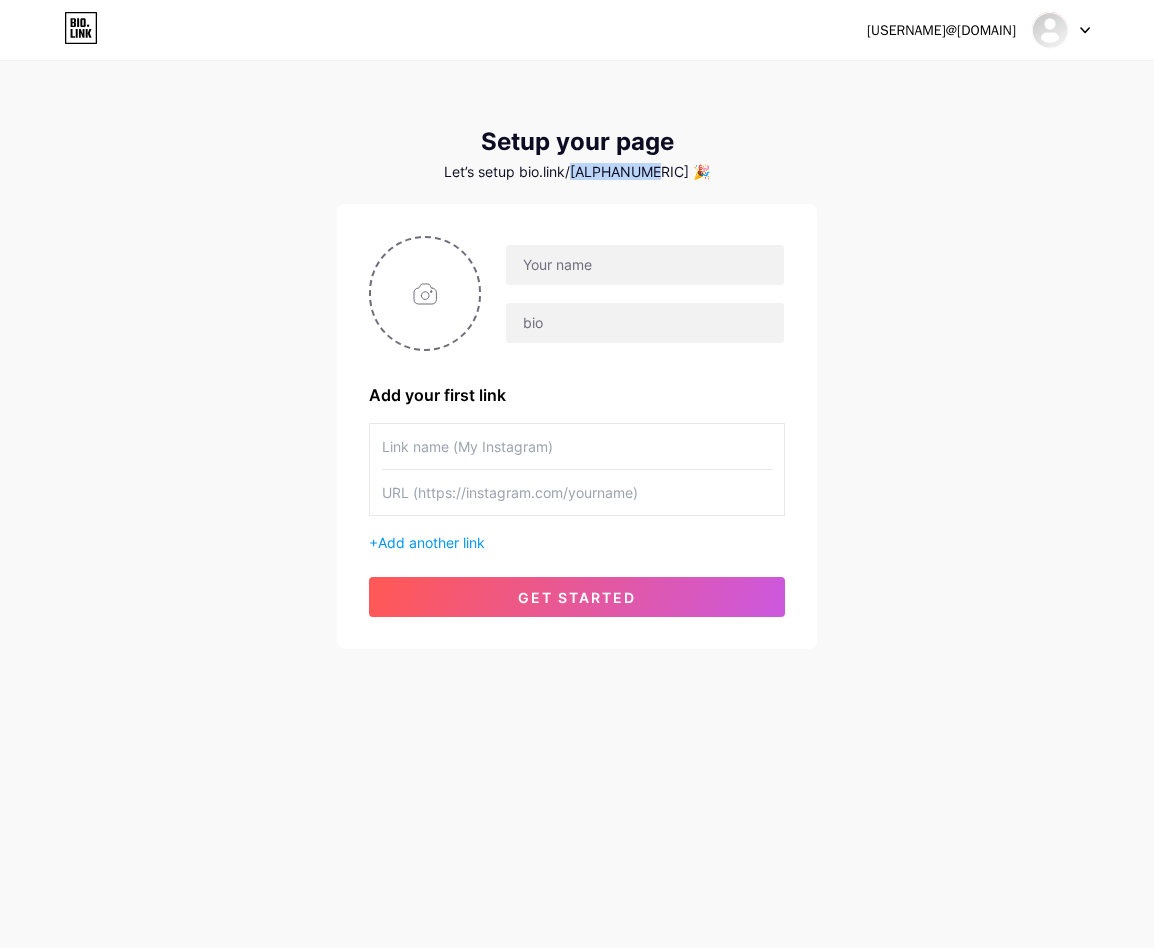 click on "Let’s setup bio.link/[MASK] 🎉" at bounding box center [577, 172] 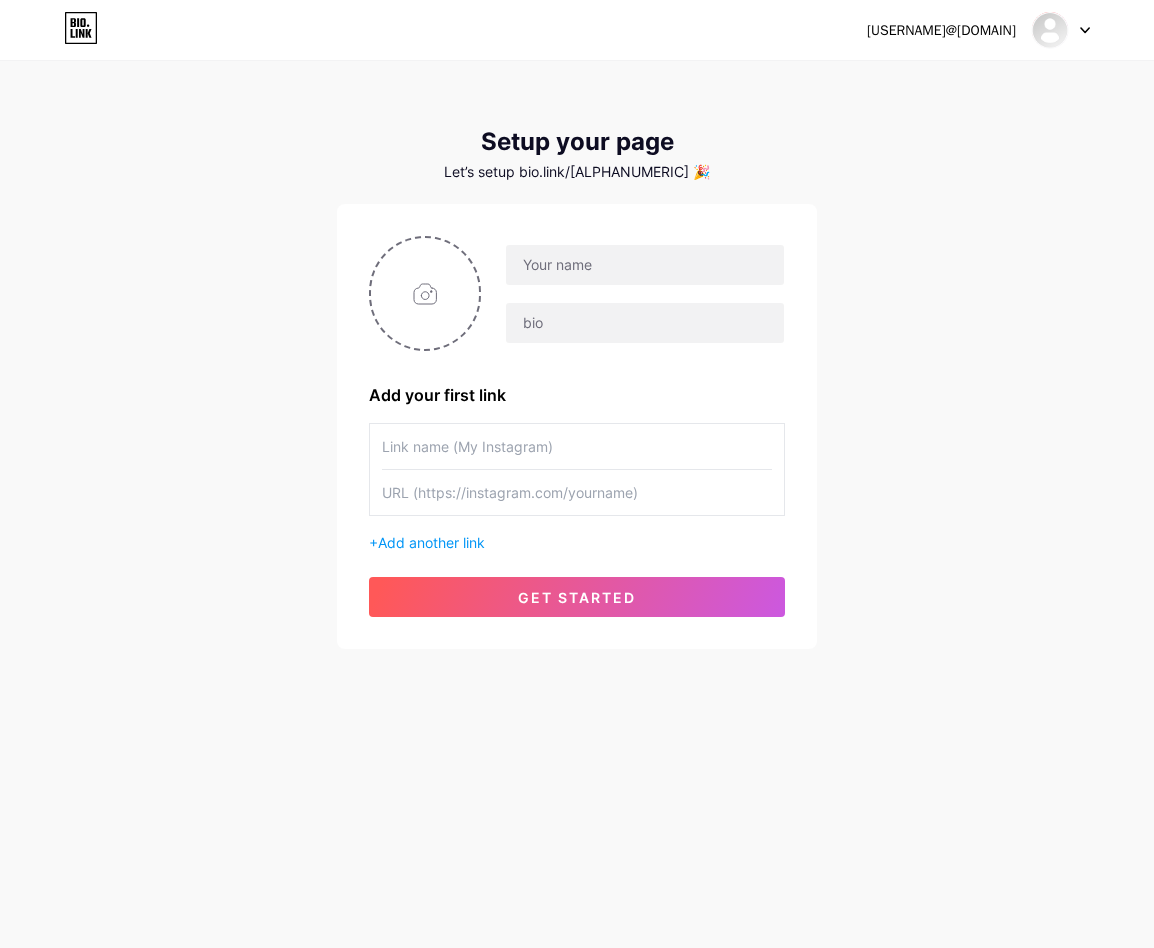 click on "Let’s setup bio.link/[MASK] 🎉" at bounding box center [577, 172] 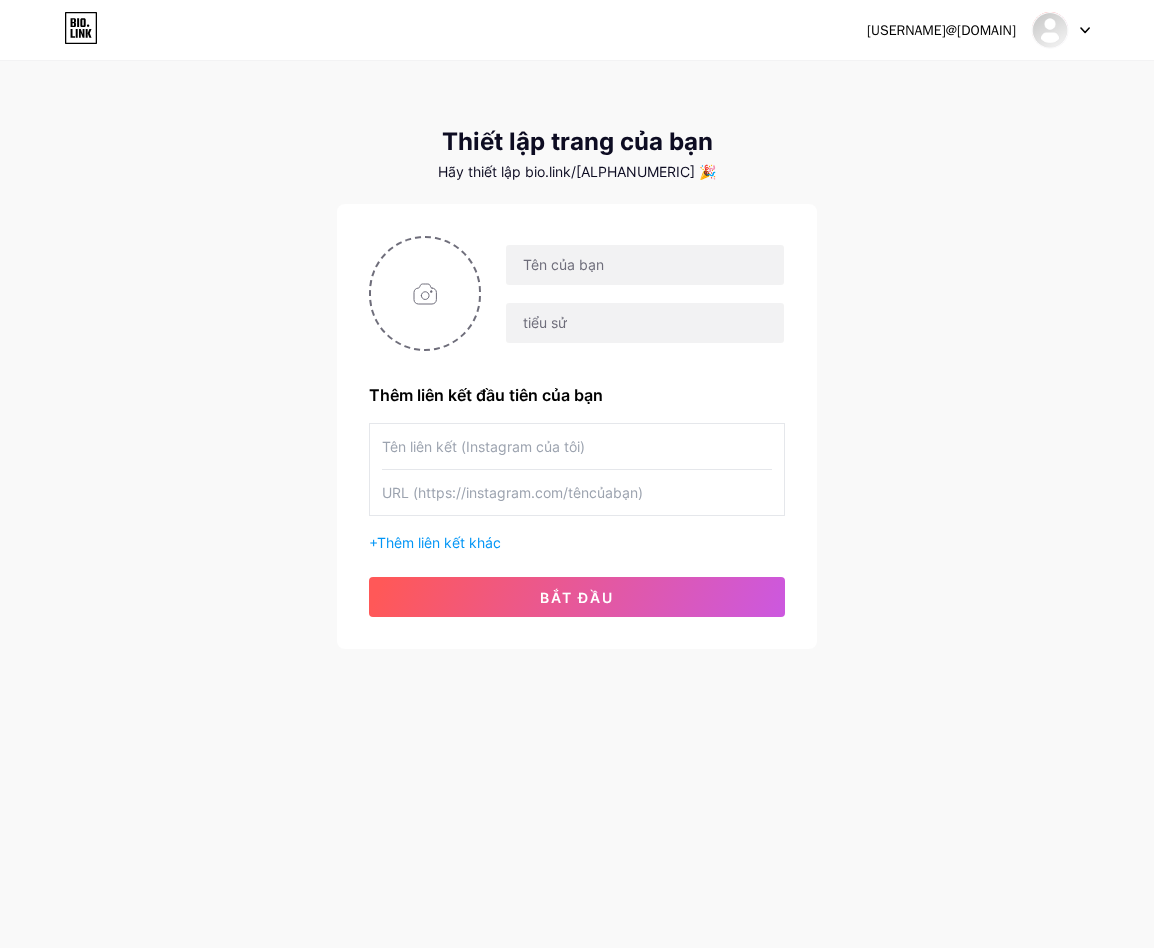 click 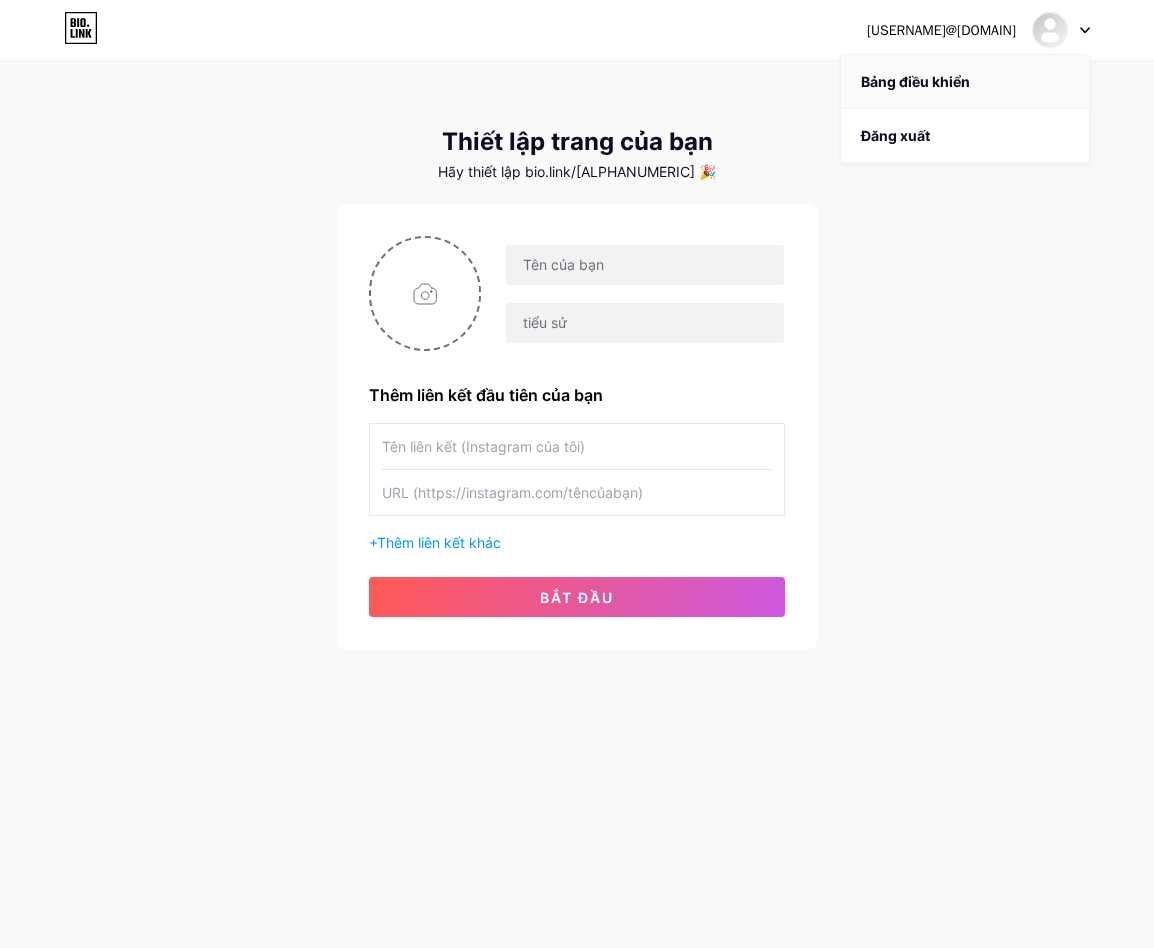 click on "Bảng điều khiển" at bounding box center (965, 82) 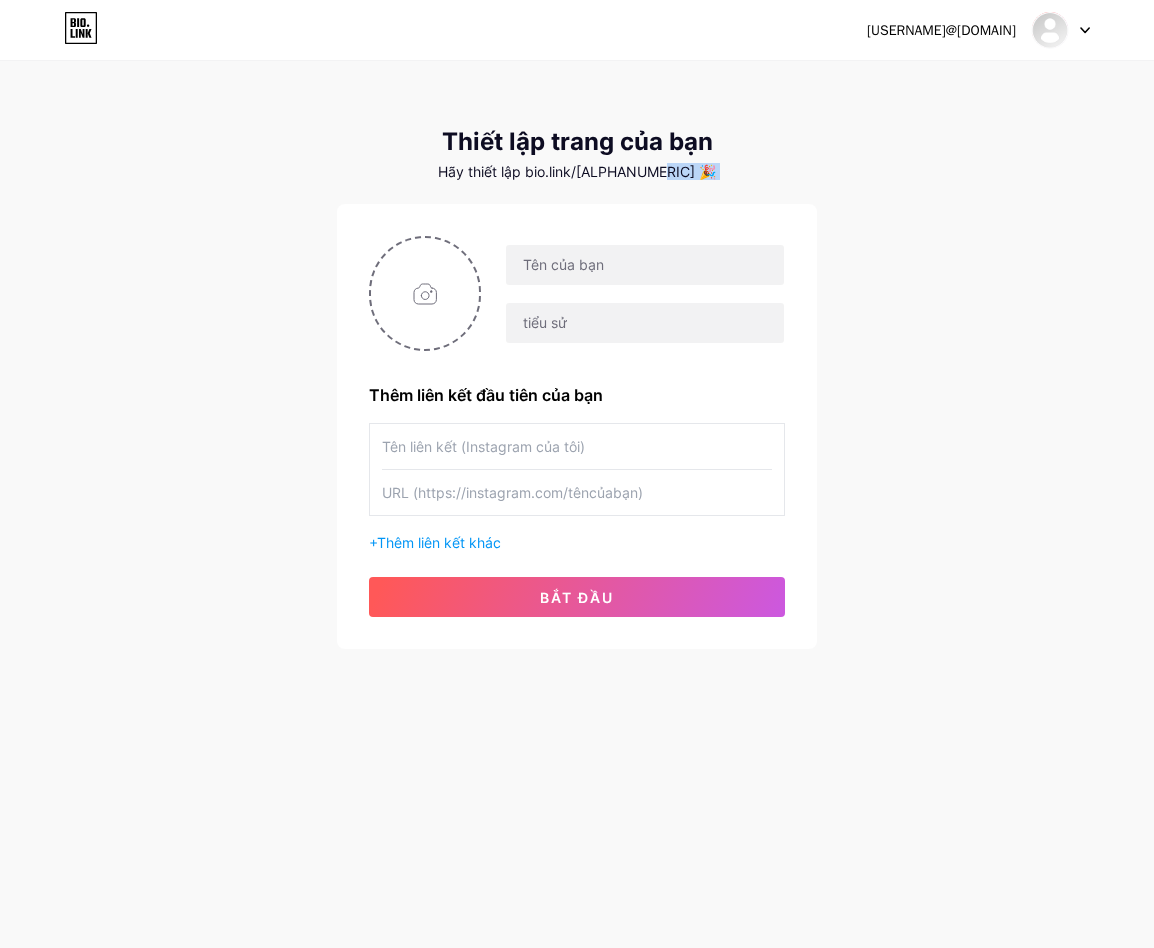 drag, startPoint x: 674, startPoint y: 171, endPoint x: 616, endPoint y: 178, distance: 58.420887 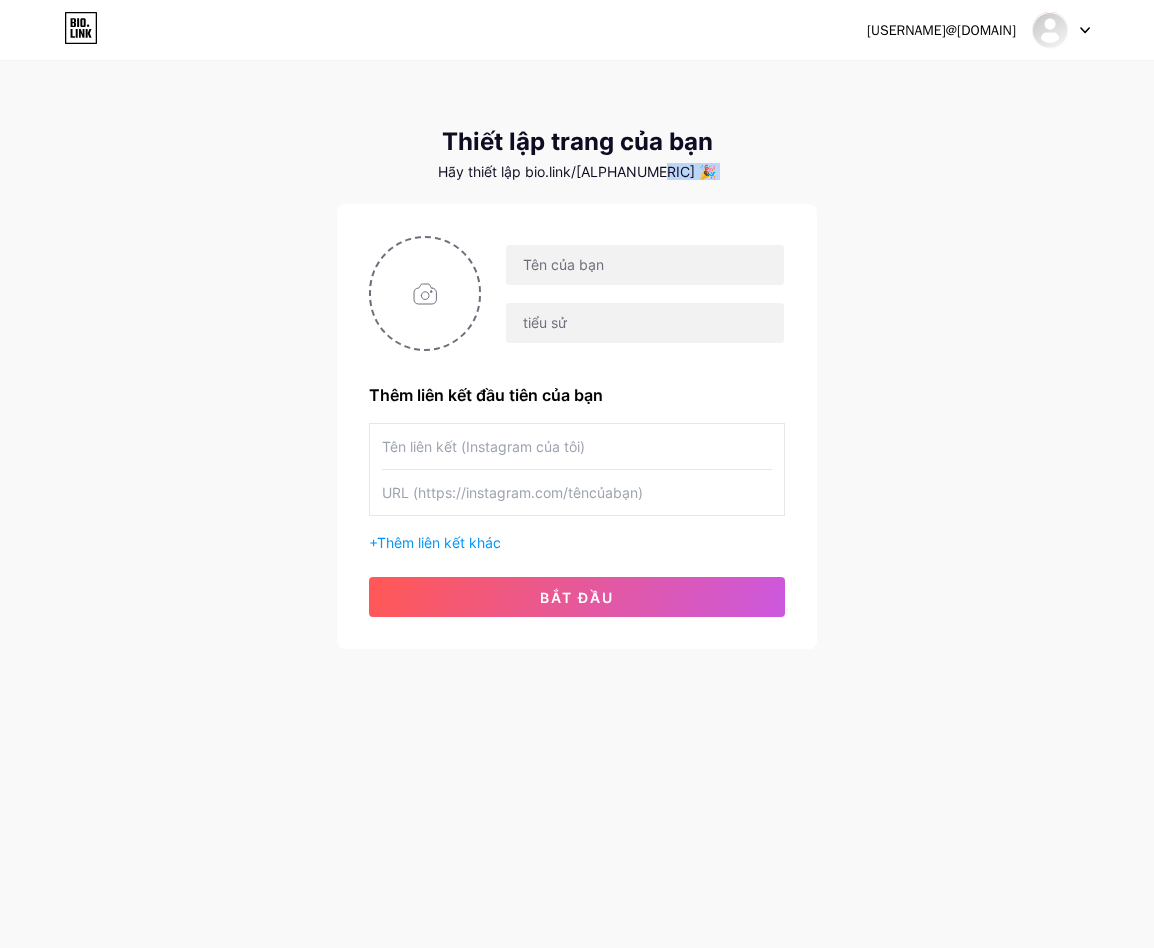 click on "Hãy thiết lập bio.link/[MASK] 🎉" at bounding box center (577, 171) 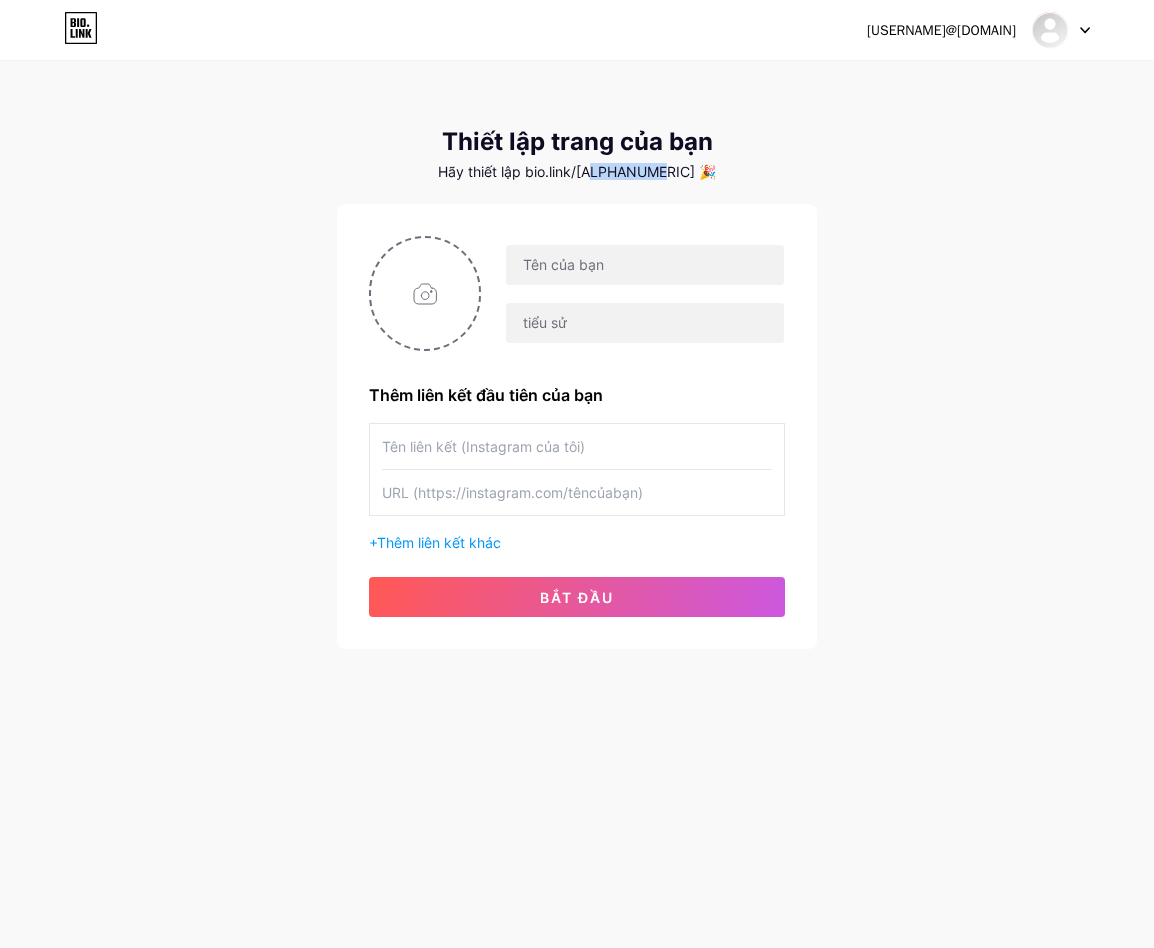 click on "Hãy thiết lập bio.link/[MASK] 🎉" at bounding box center [577, 171] 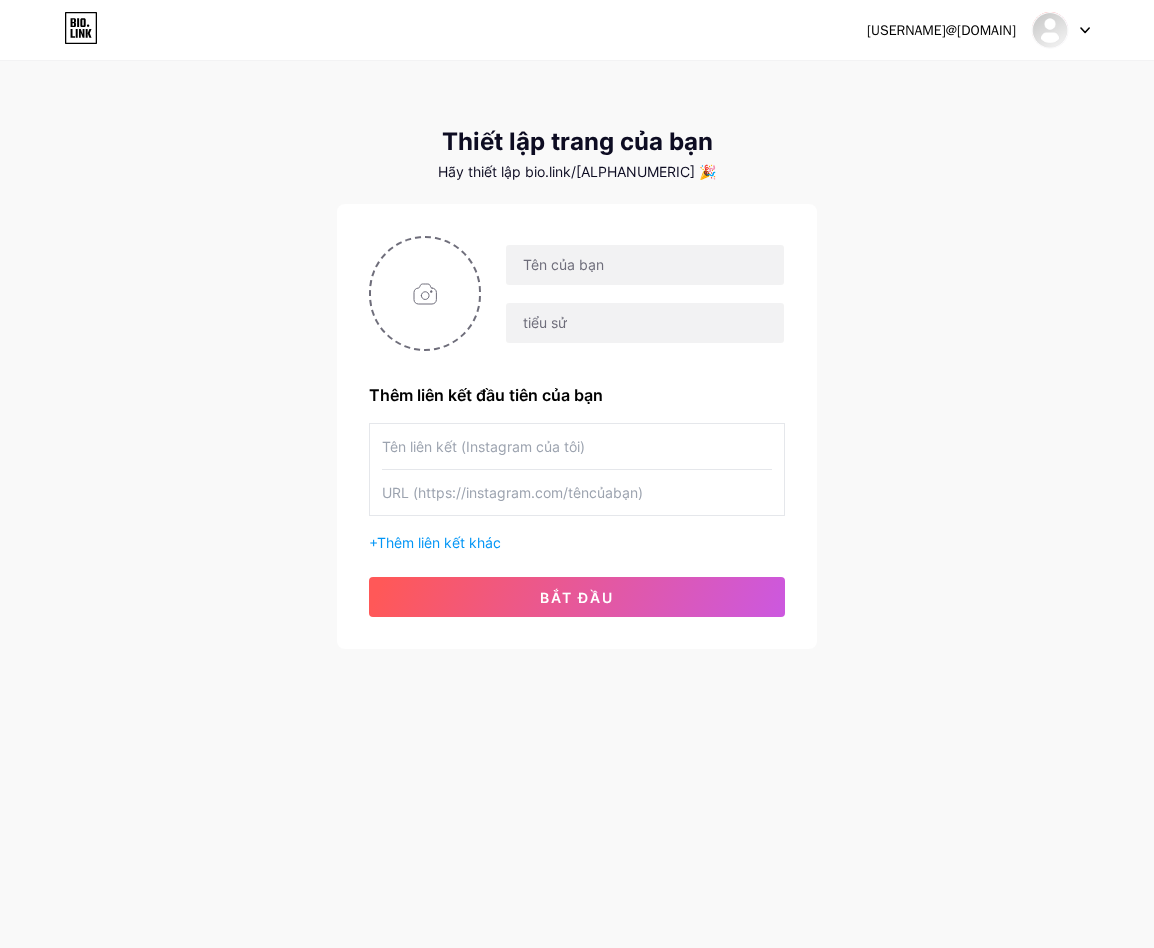 click on "Hãy thiết lập bio.link/[MASK] 🎉" at bounding box center (577, 171) 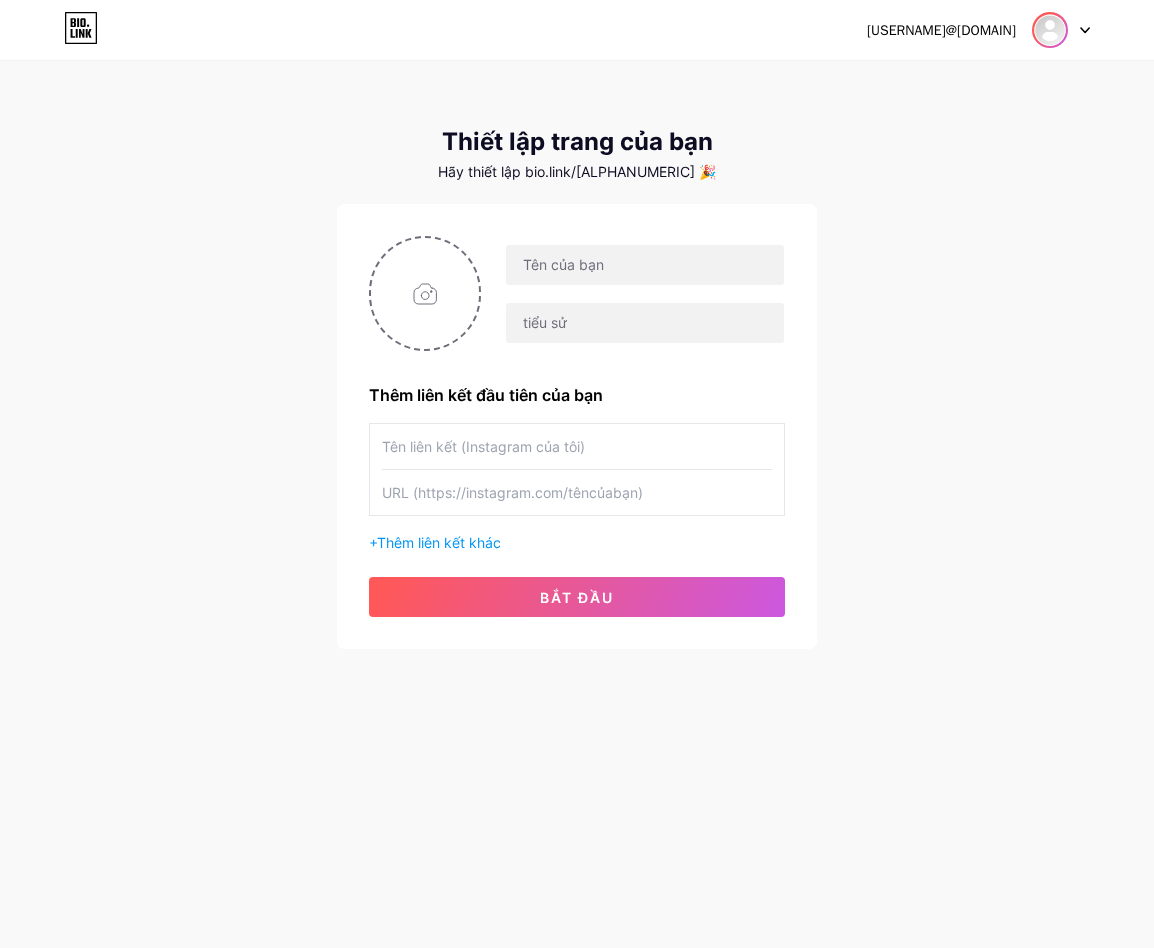 click at bounding box center (1050, 30) 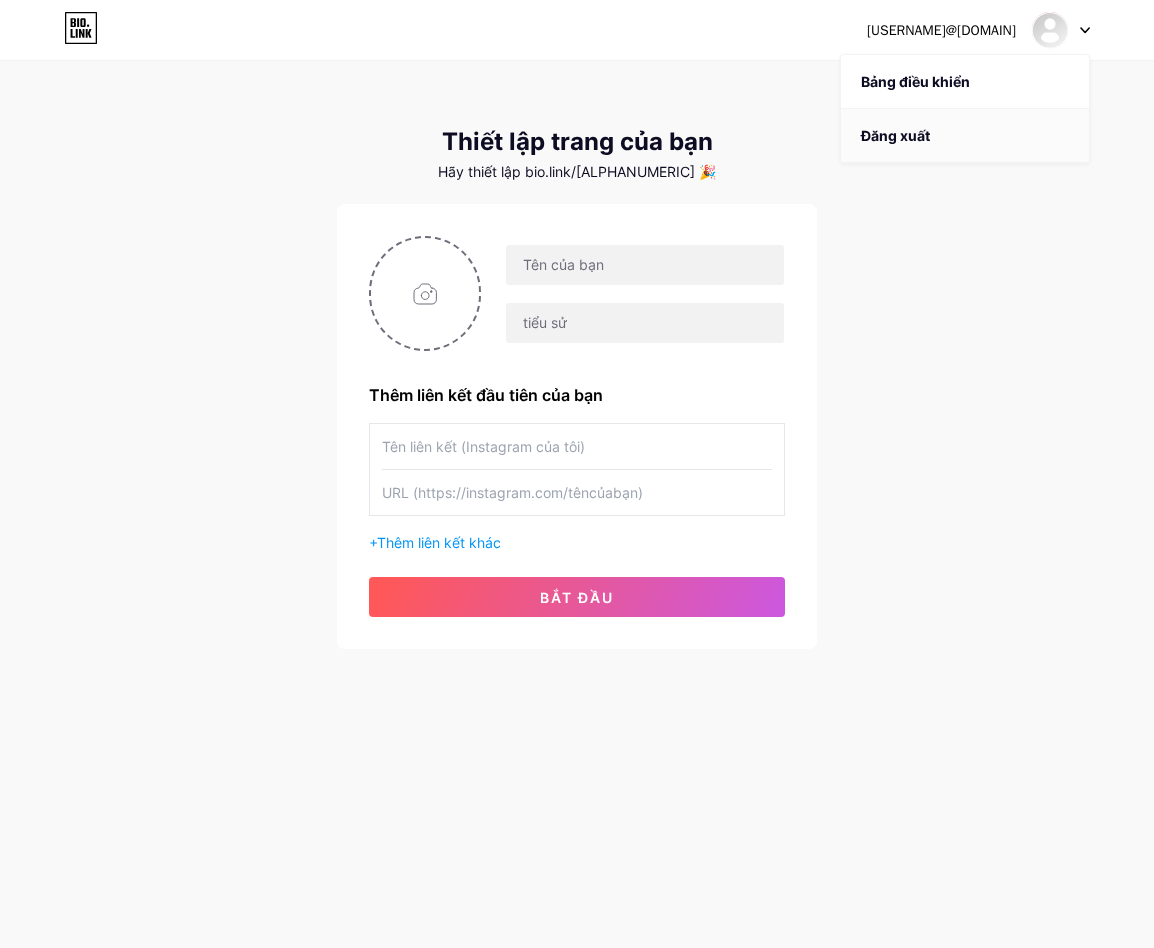 click on "Đăng xuất" at bounding box center (895, 135) 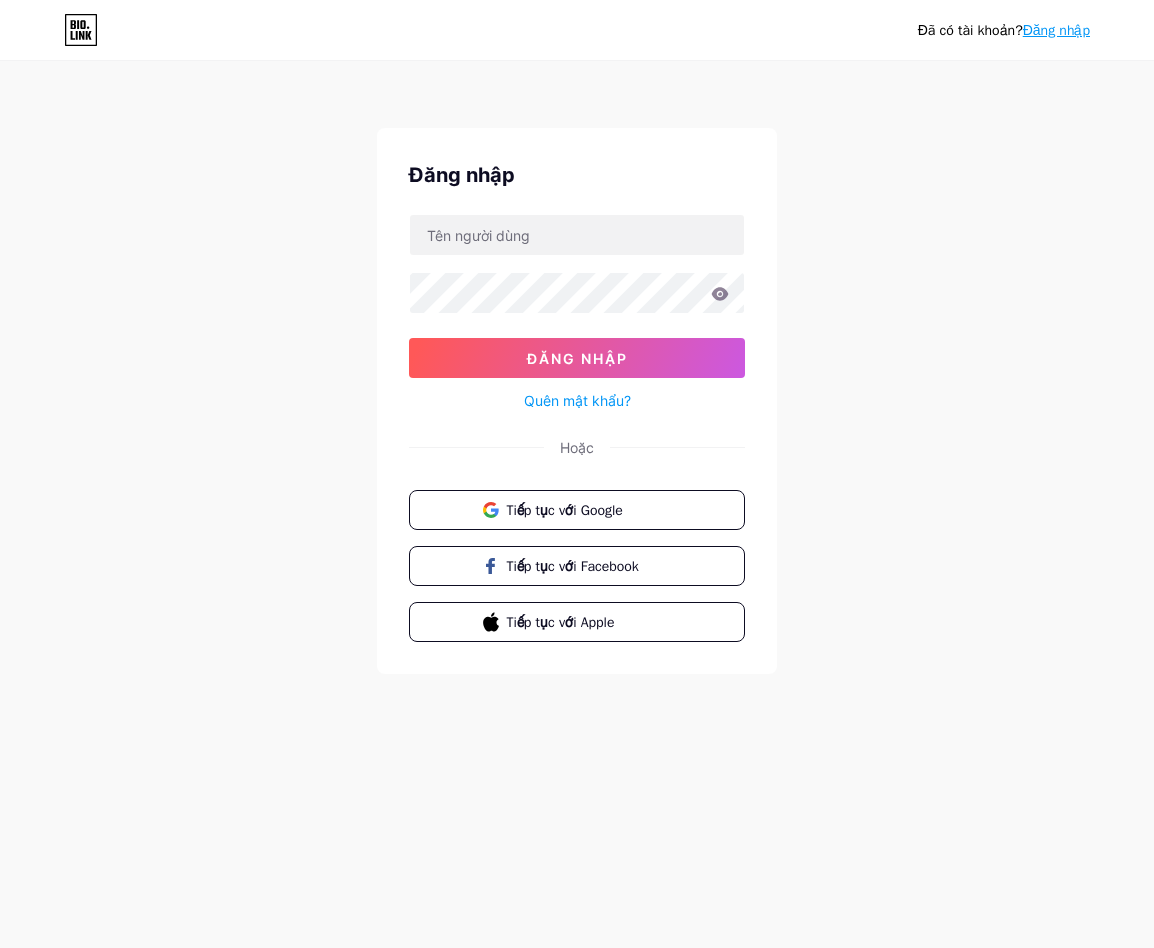 click on "Đăng nhập" at bounding box center [1056, 30] 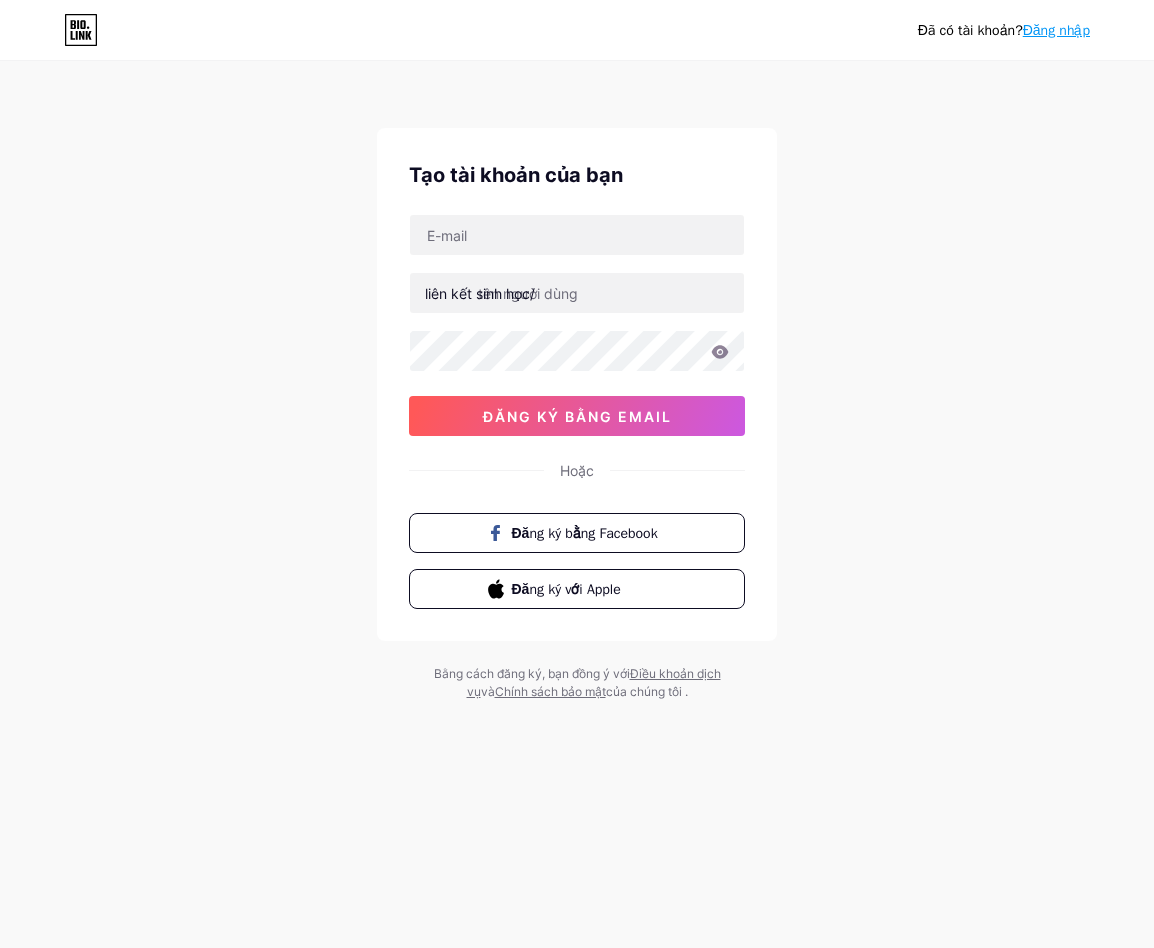 click on "liên kết sinh học/" at bounding box center [480, 293] 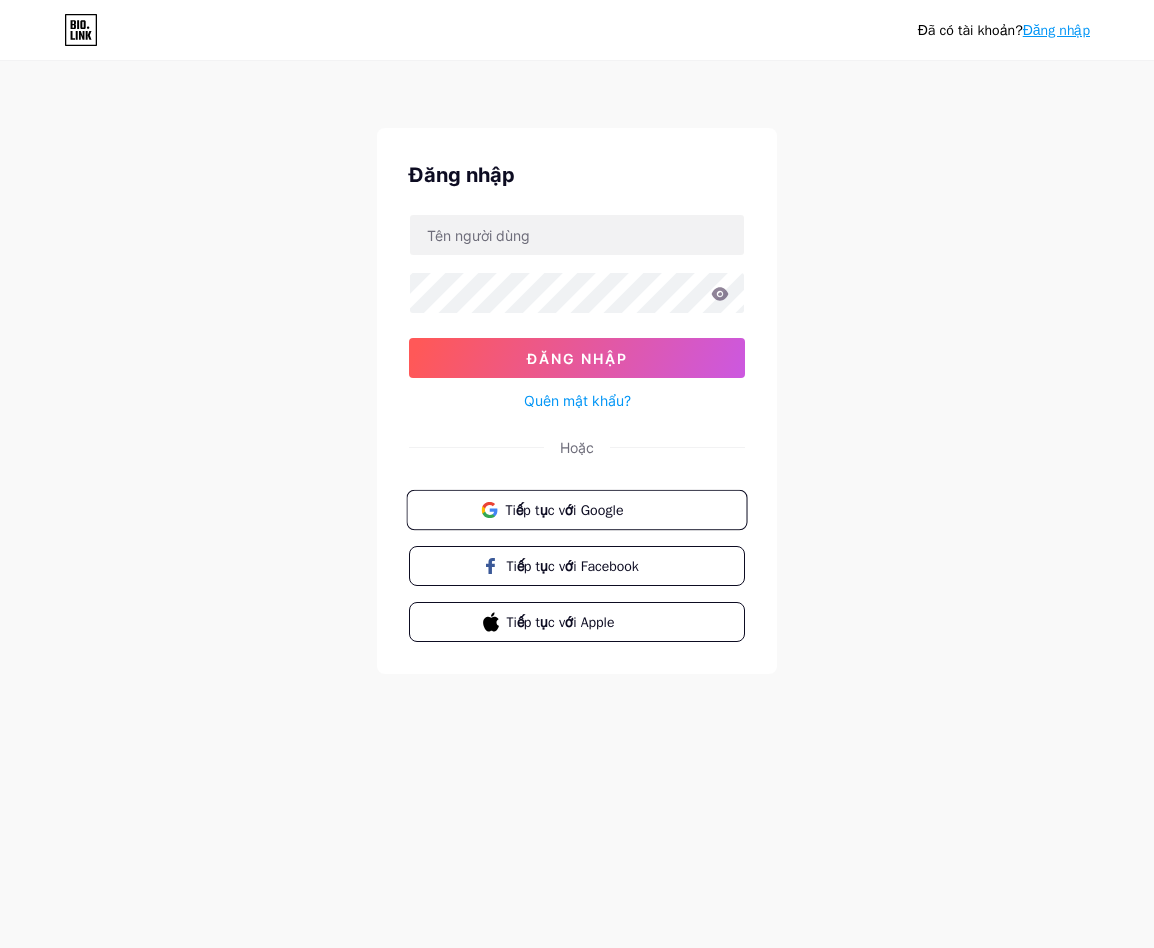 click on "Tiếp tục với Google" at bounding box center (564, 509) 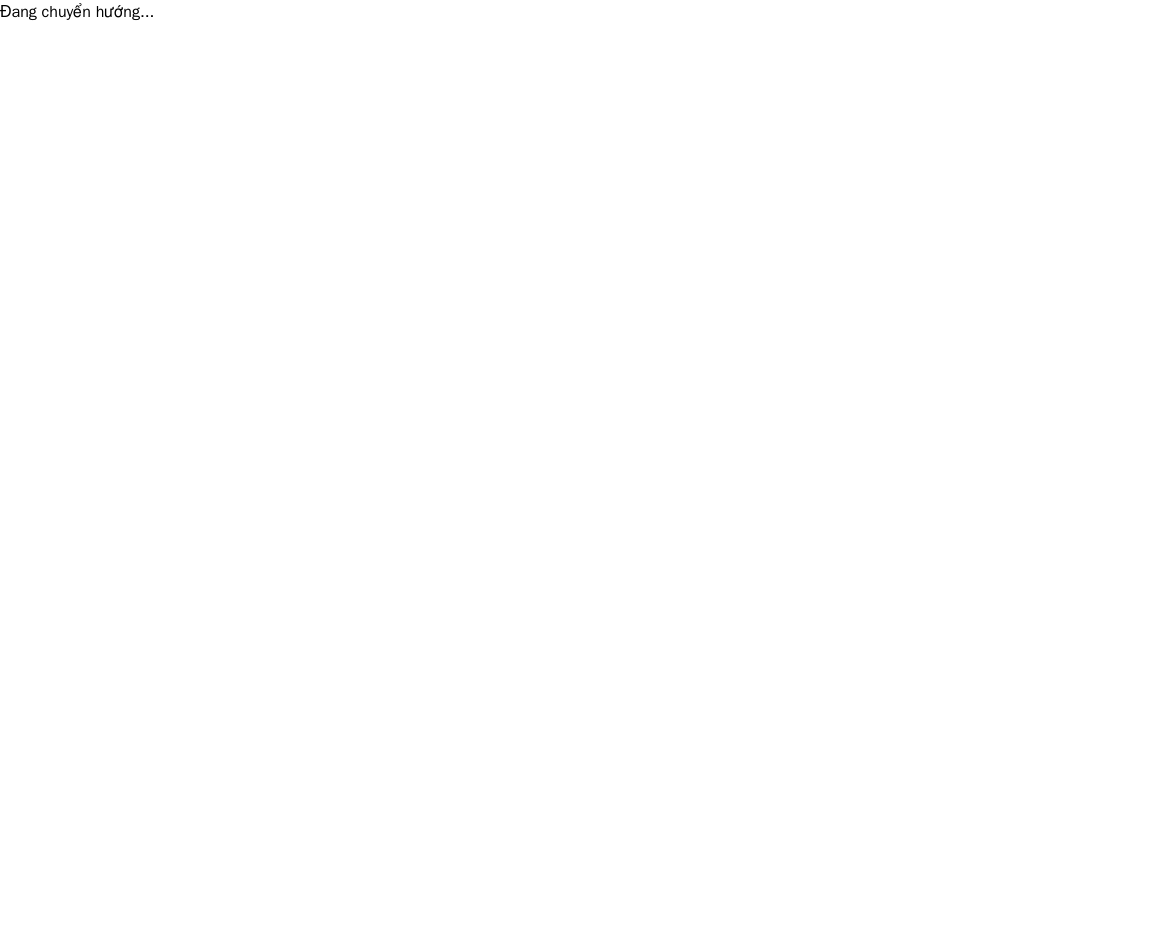 scroll, scrollTop: 0, scrollLeft: 0, axis: both 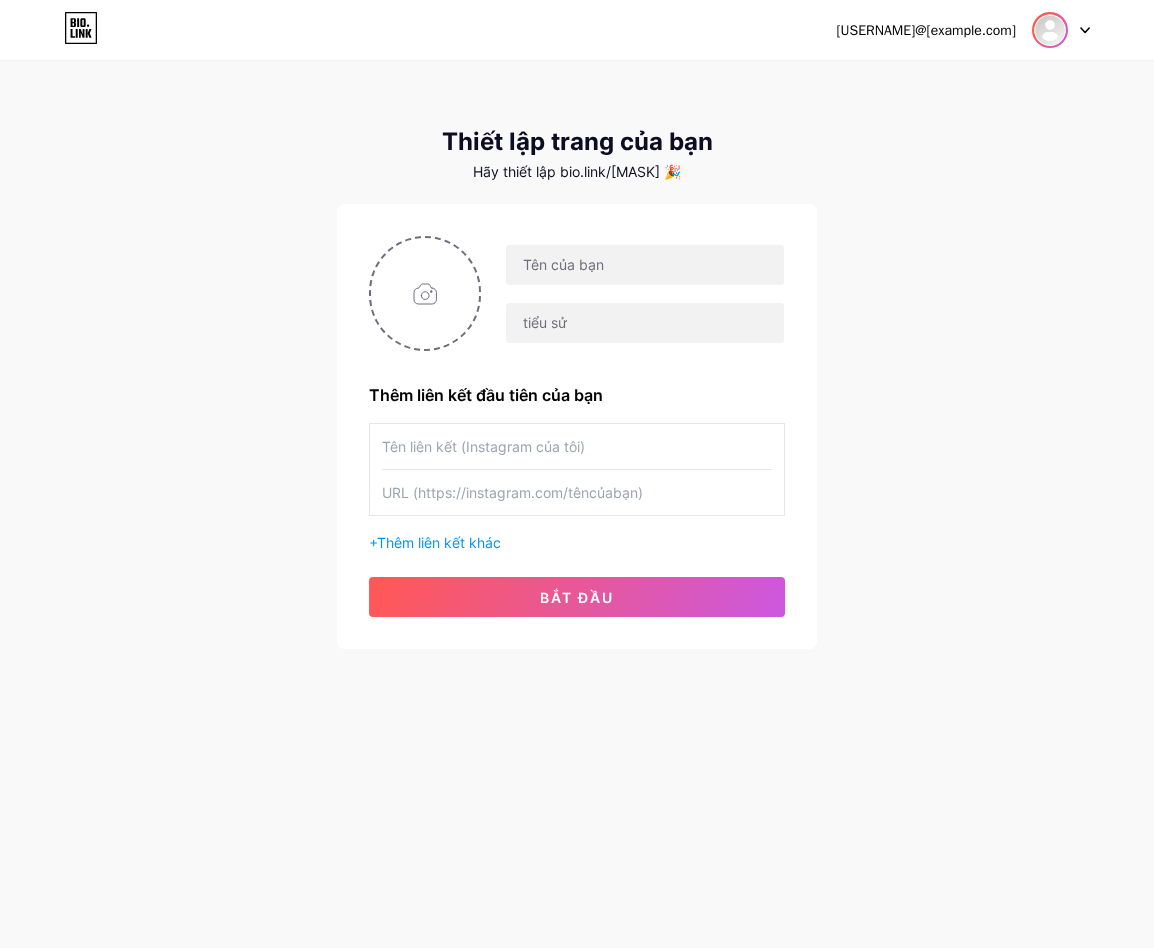 click at bounding box center [1050, 30] 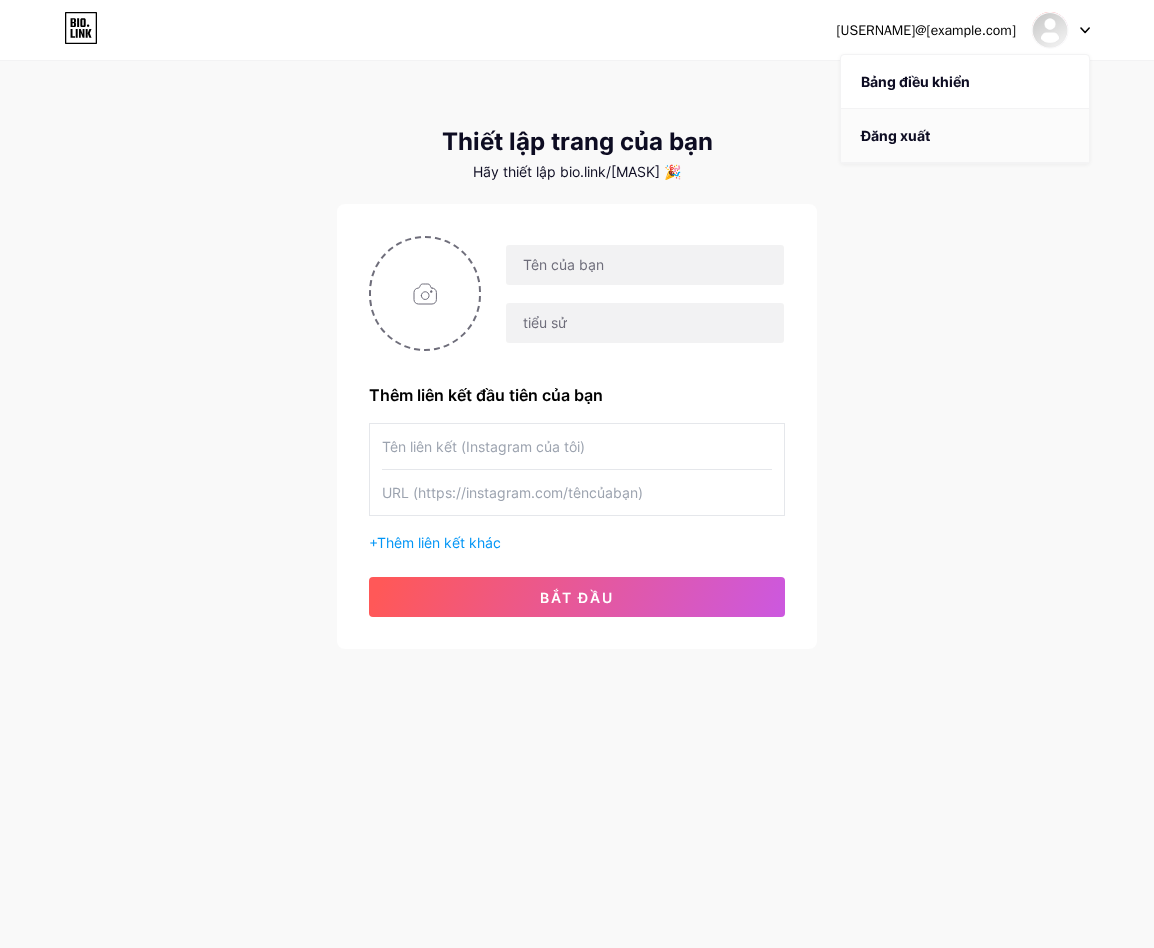 click on "Đăng xuất" at bounding box center [895, 135] 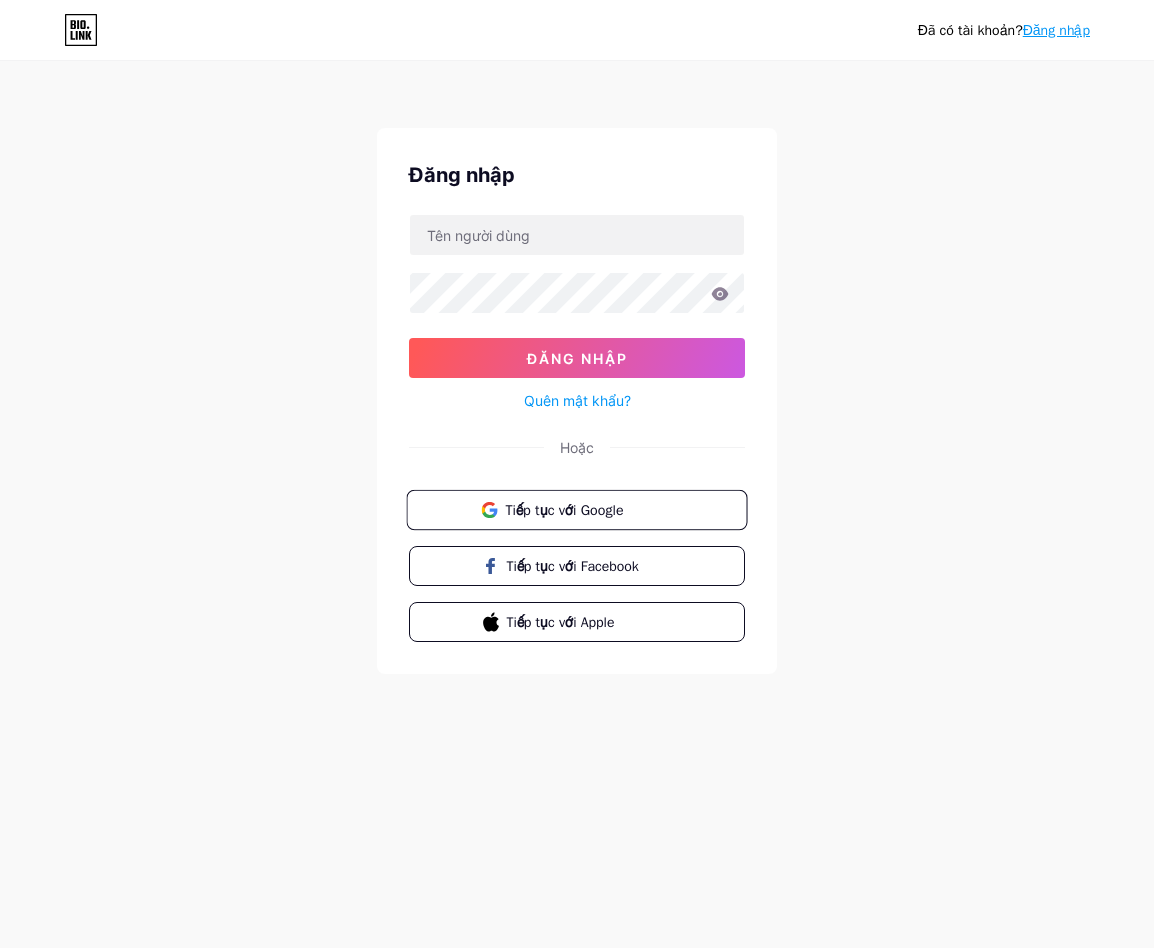 click on "Tiếp tục với Google" at bounding box center [588, 509] 